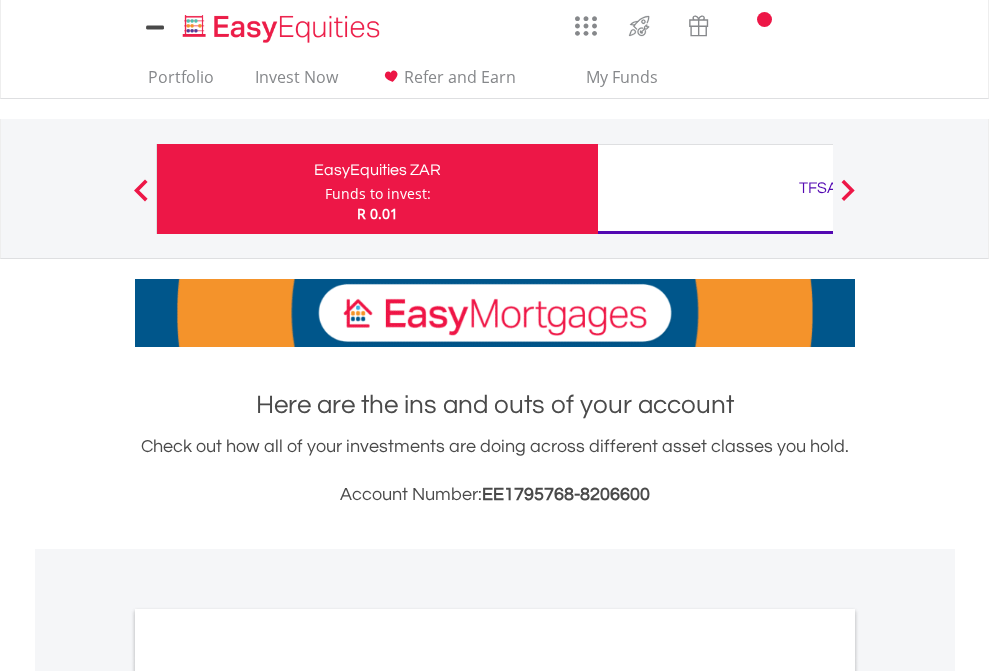 scroll, scrollTop: 0, scrollLeft: 0, axis: both 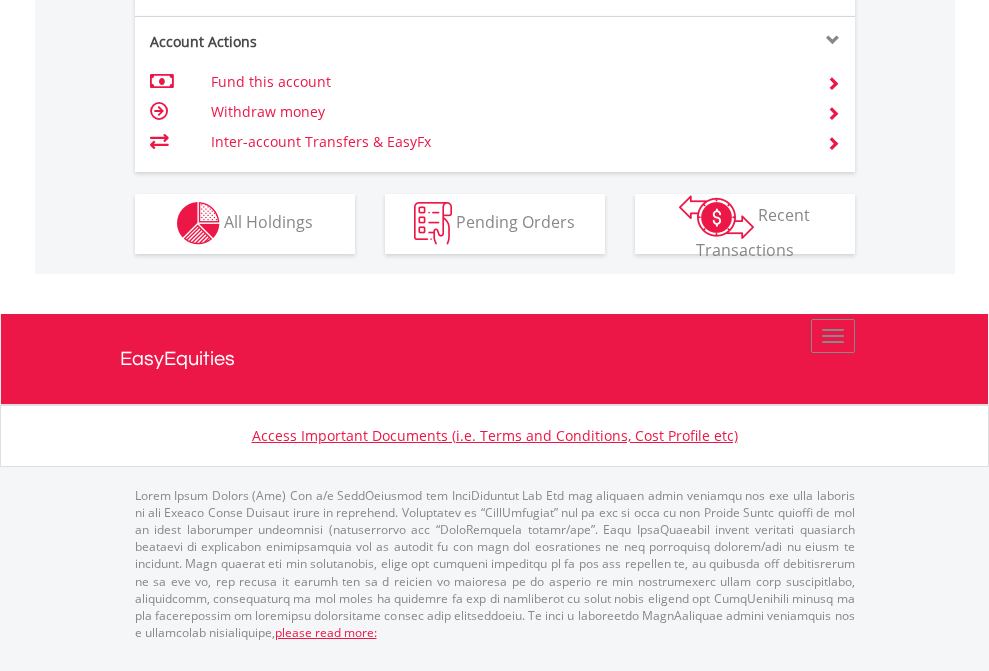 click on "Investment types" at bounding box center (706, -353) 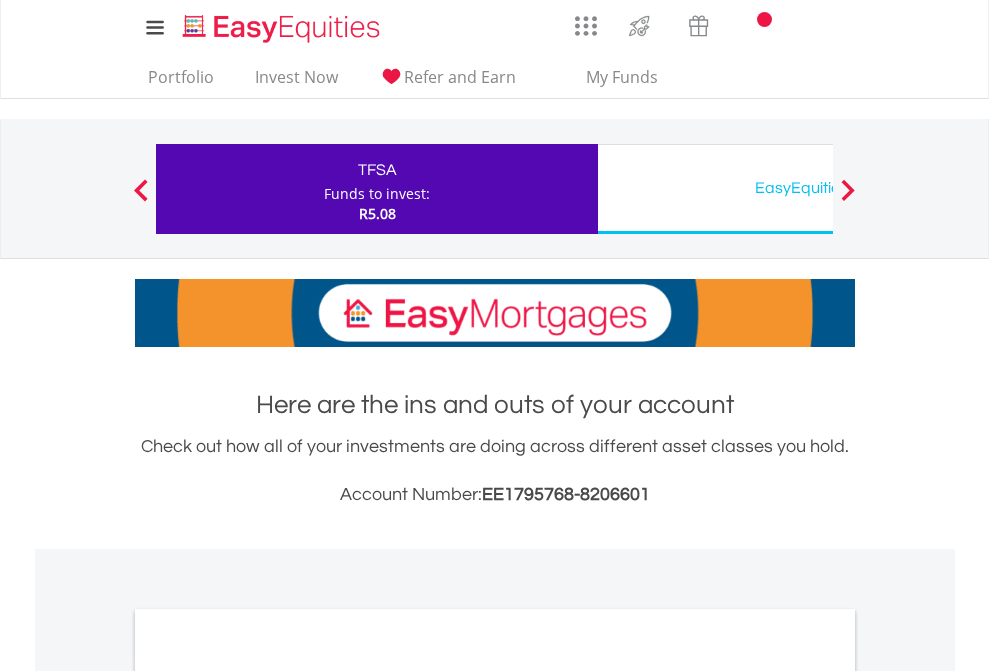scroll, scrollTop: 0, scrollLeft: 0, axis: both 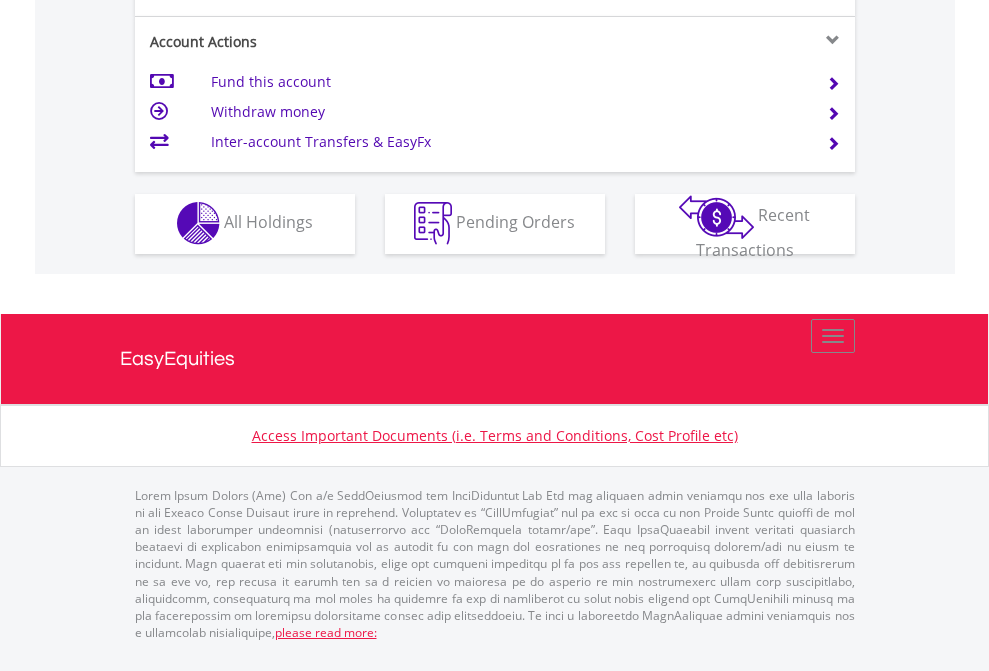 click on "Investment types" at bounding box center [706, -353] 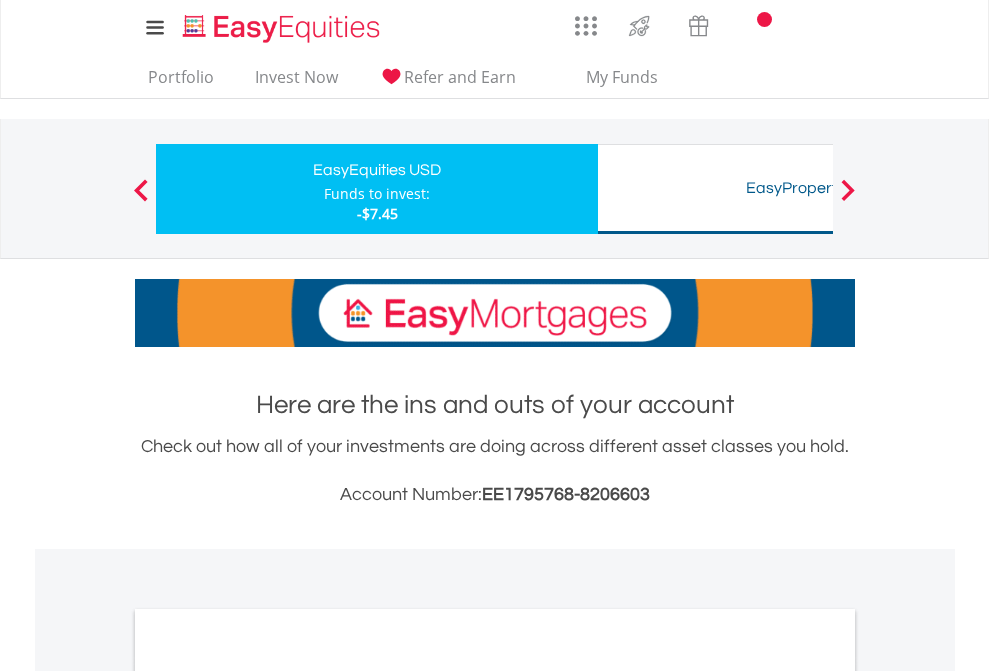 scroll, scrollTop: 0, scrollLeft: 0, axis: both 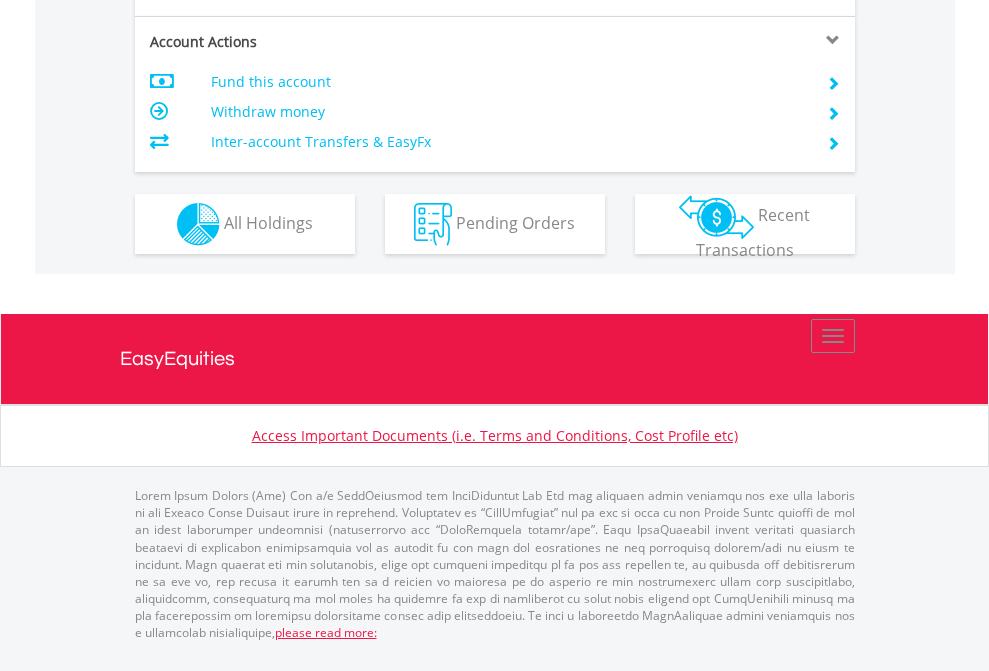 click on "Investment types" at bounding box center (706, -337) 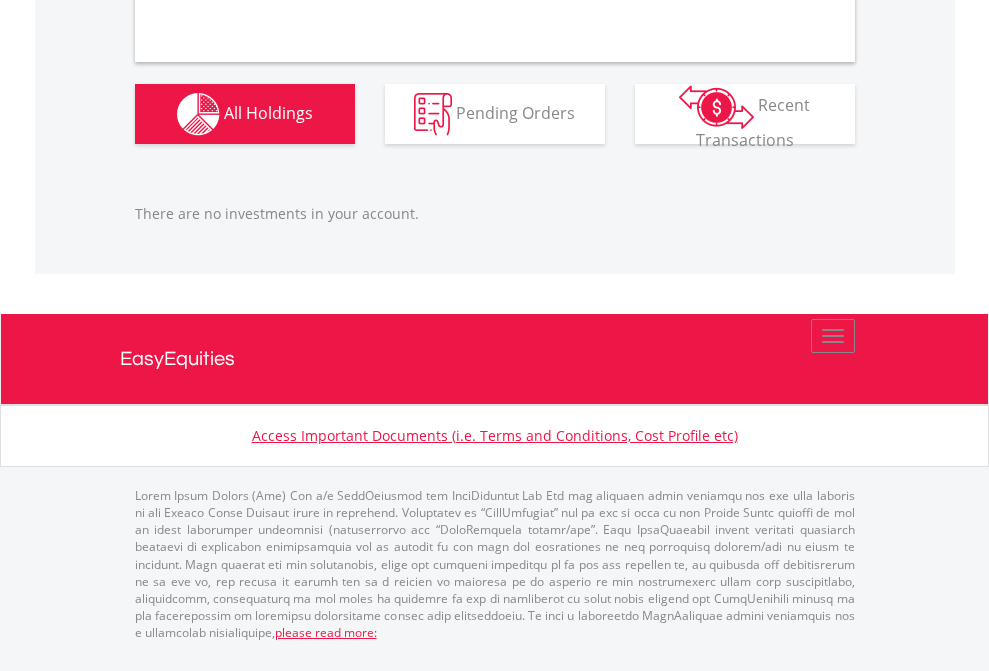 scroll, scrollTop: 1980, scrollLeft: 0, axis: vertical 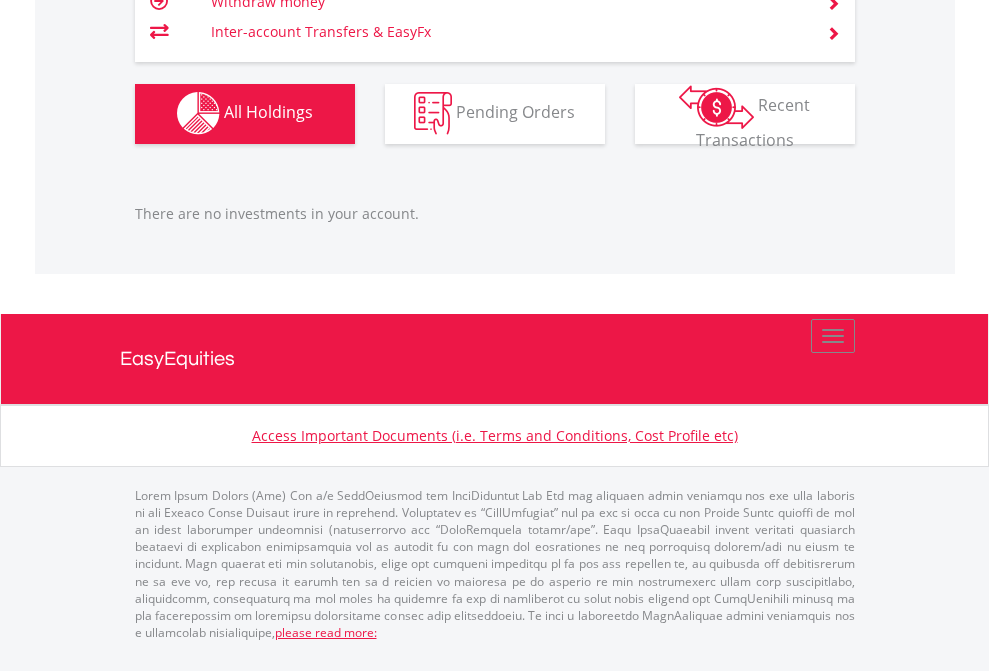 click on "TFSA" at bounding box center (818, -1142) 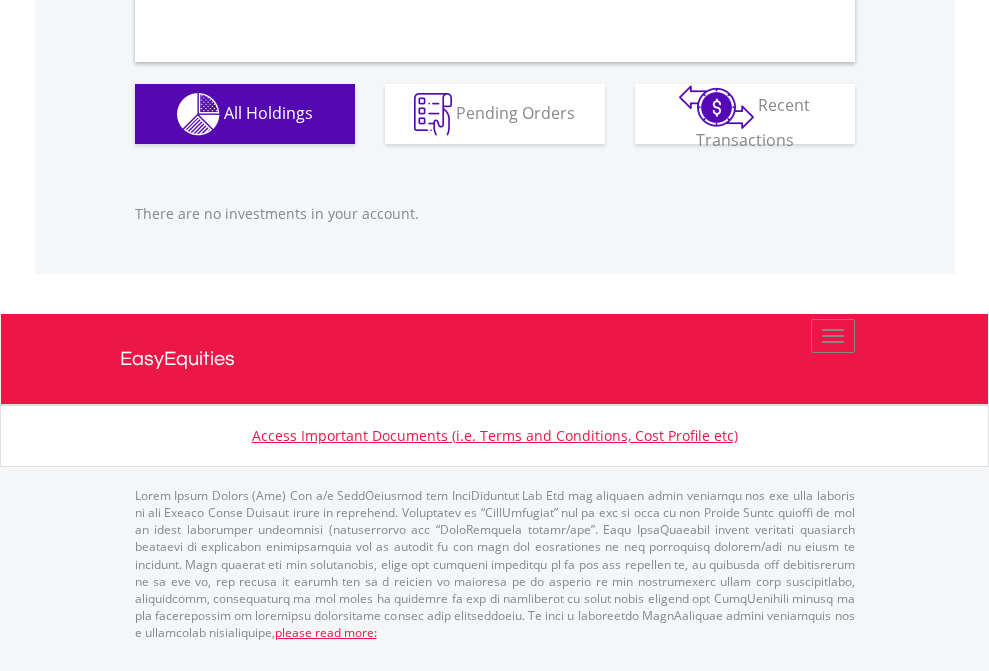 scroll, scrollTop: 1980, scrollLeft: 0, axis: vertical 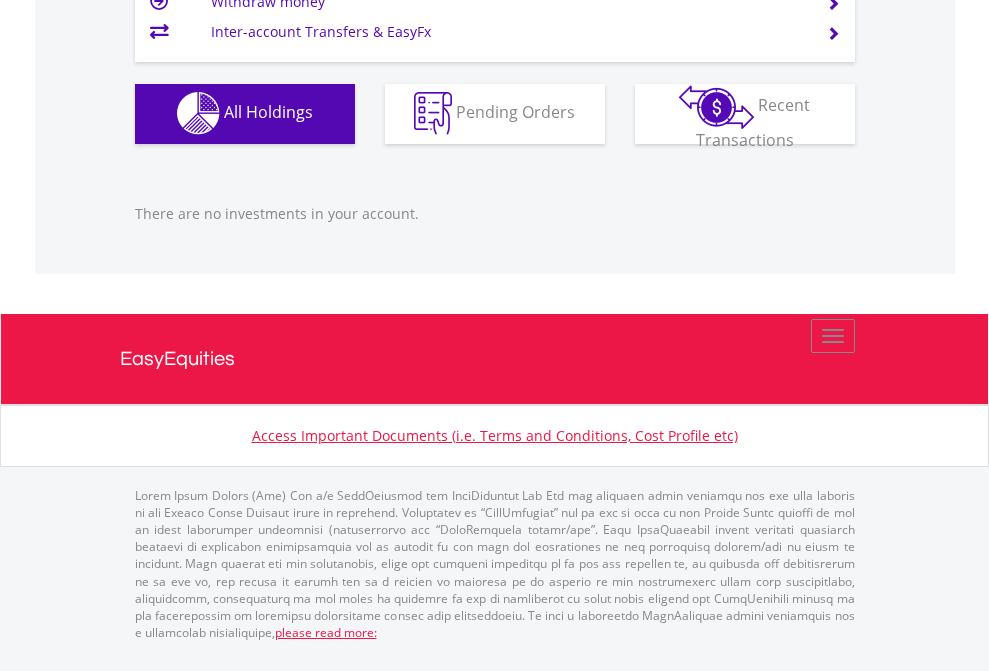 click on "EasyEquities USD" at bounding box center [818, -1142] 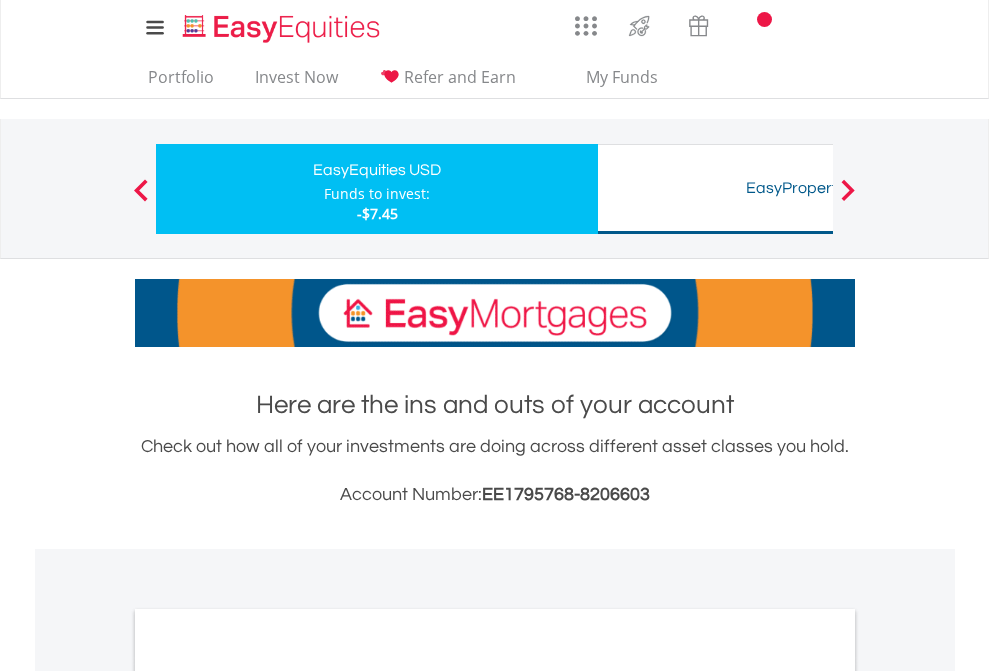 scroll, scrollTop: 1202, scrollLeft: 0, axis: vertical 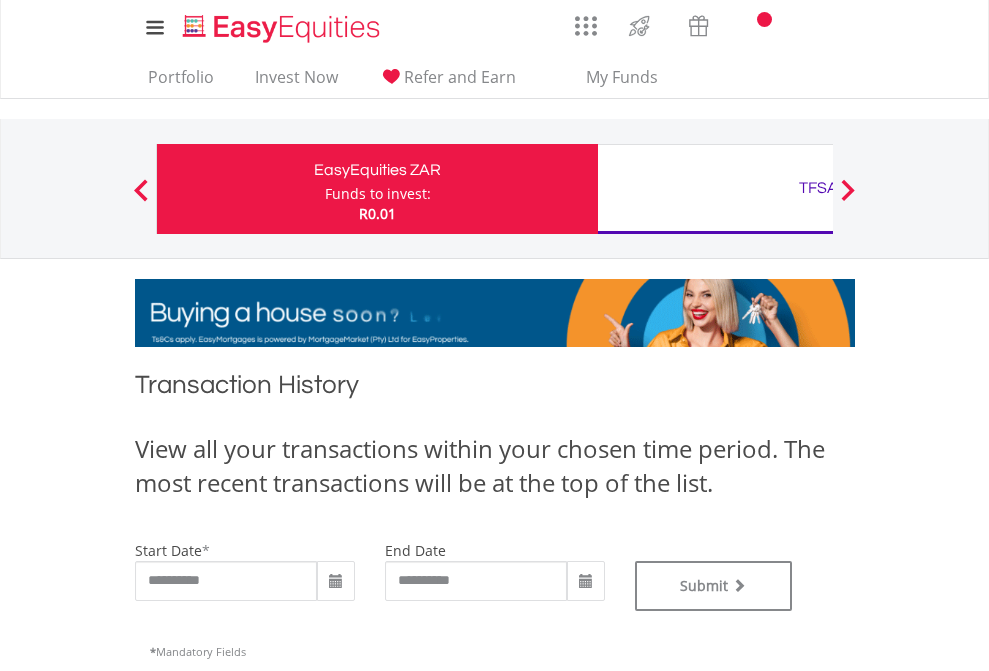 click on "TFSA" at bounding box center (818, 188) 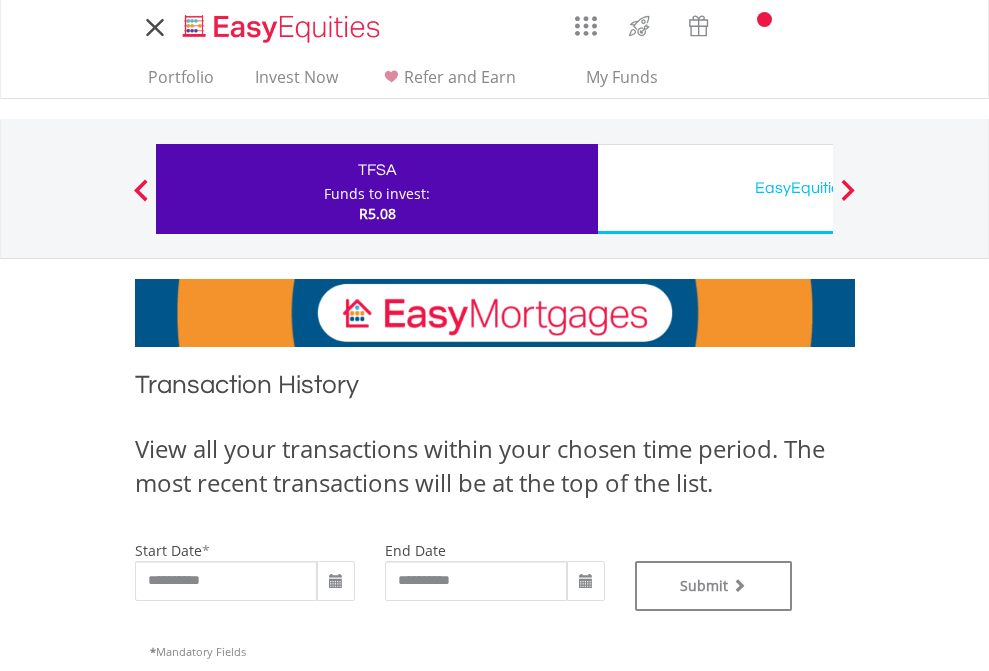 scroll, scrollTop: 0, scrollLeft: 0, axis: both 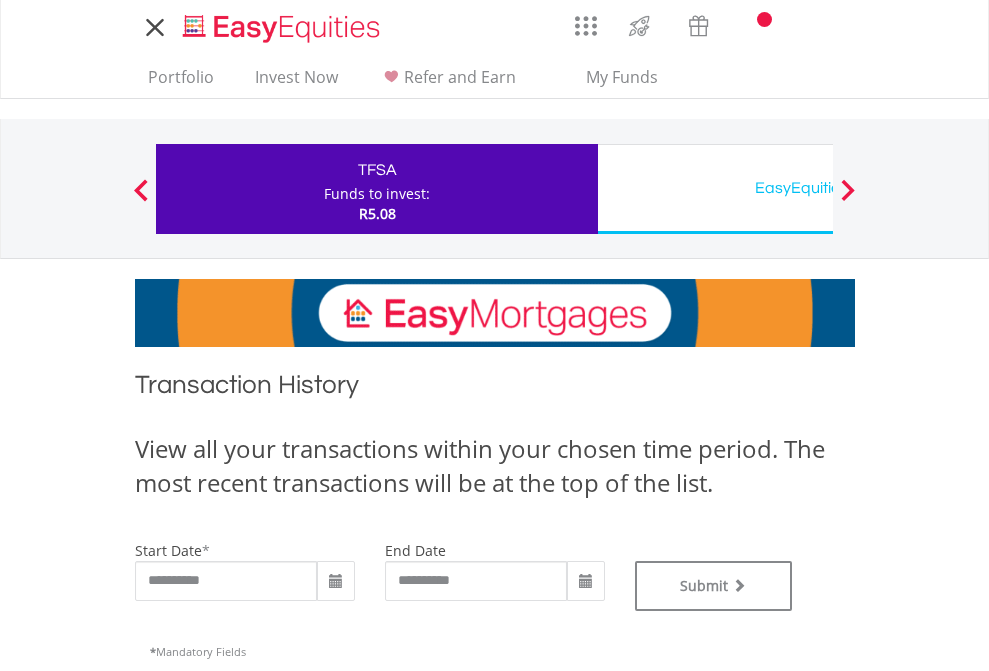 type on "**********" 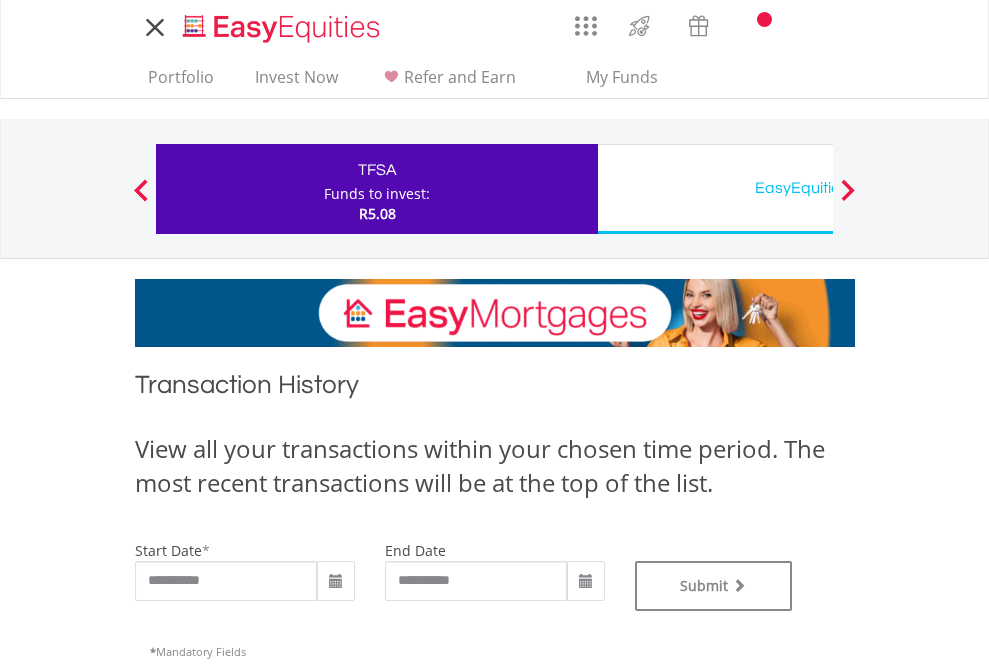 type on "**********" 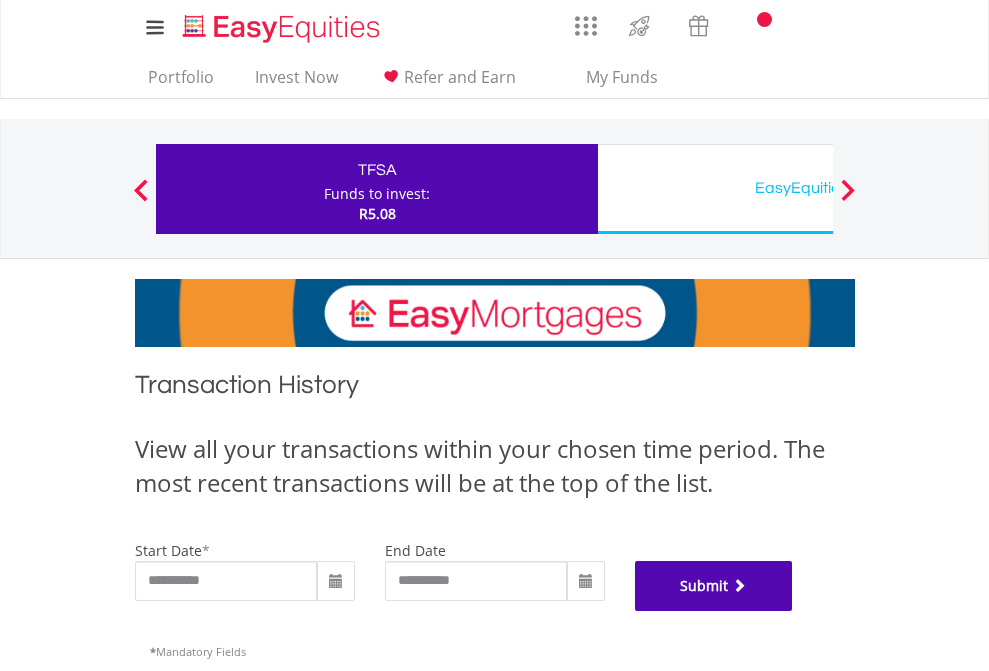 click on "Submit" at bounding box center [714, 586] 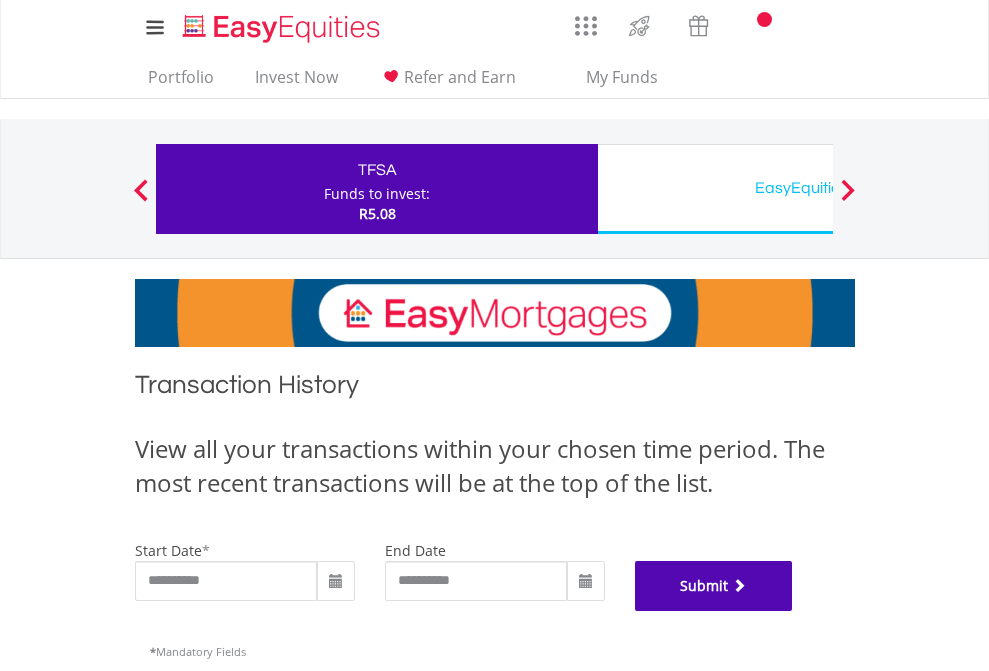 scroll, scrollTop: 811, scrollLeft: 0, axis: vertical 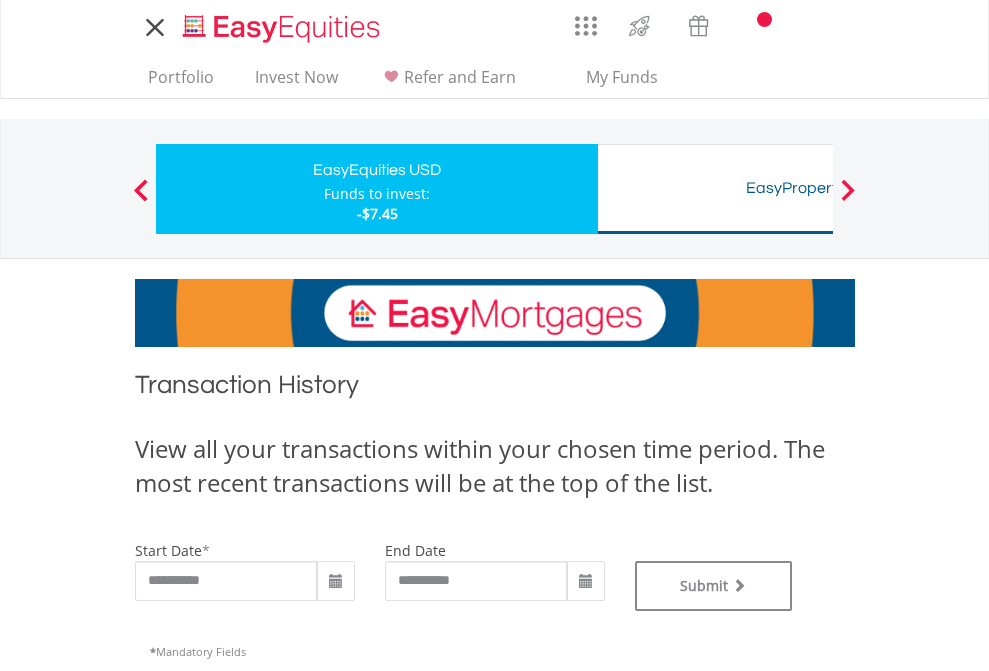 type on "**********" 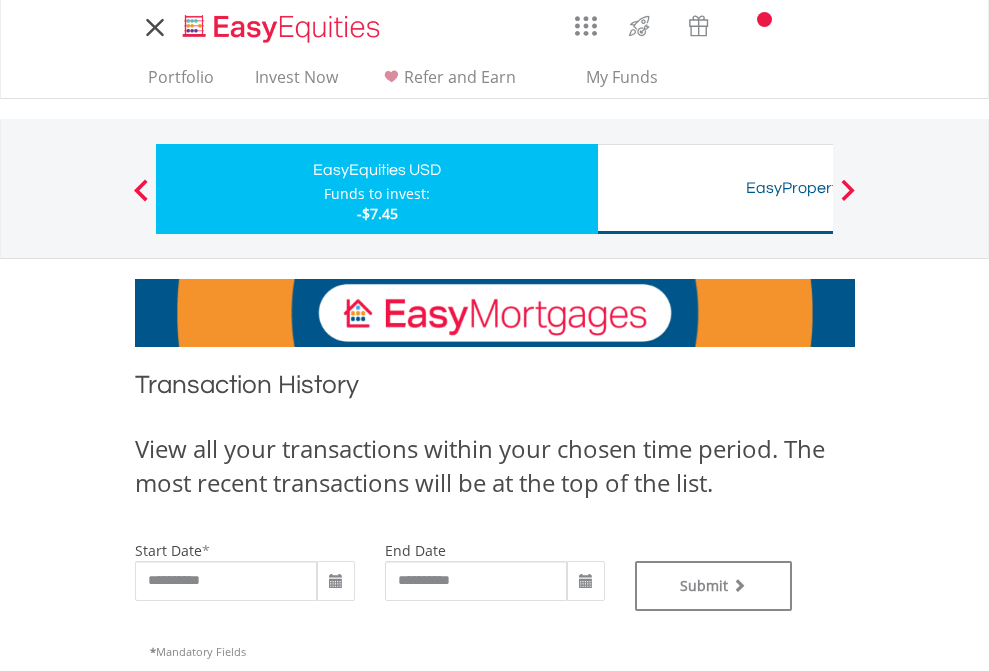 scroll, scrollTop: 0, scrollLeft: 0, axis: both 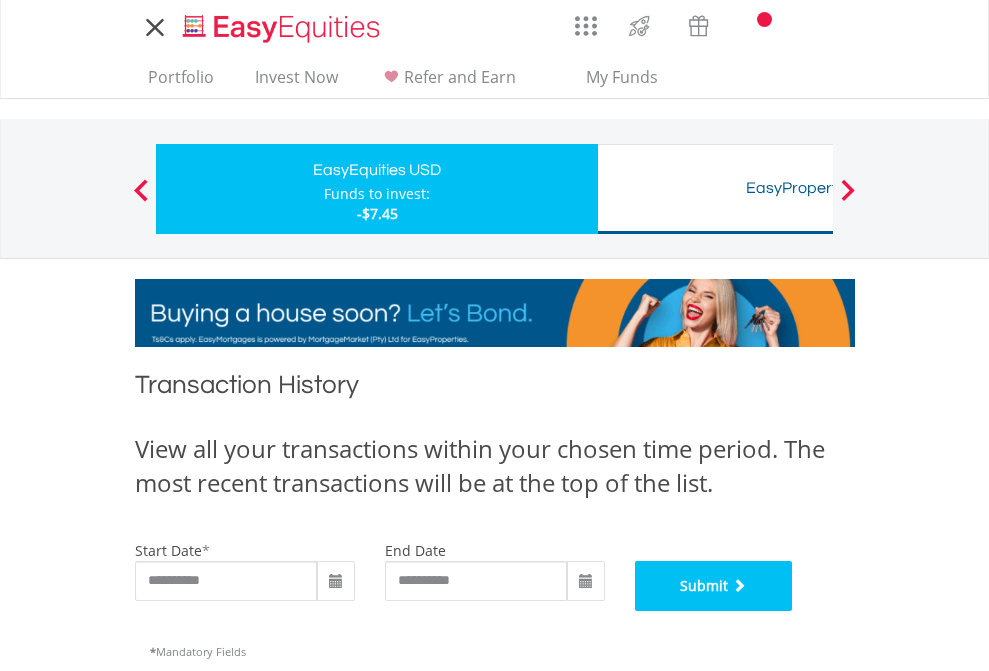 click on "Submit" at bounding box center (714, 586) 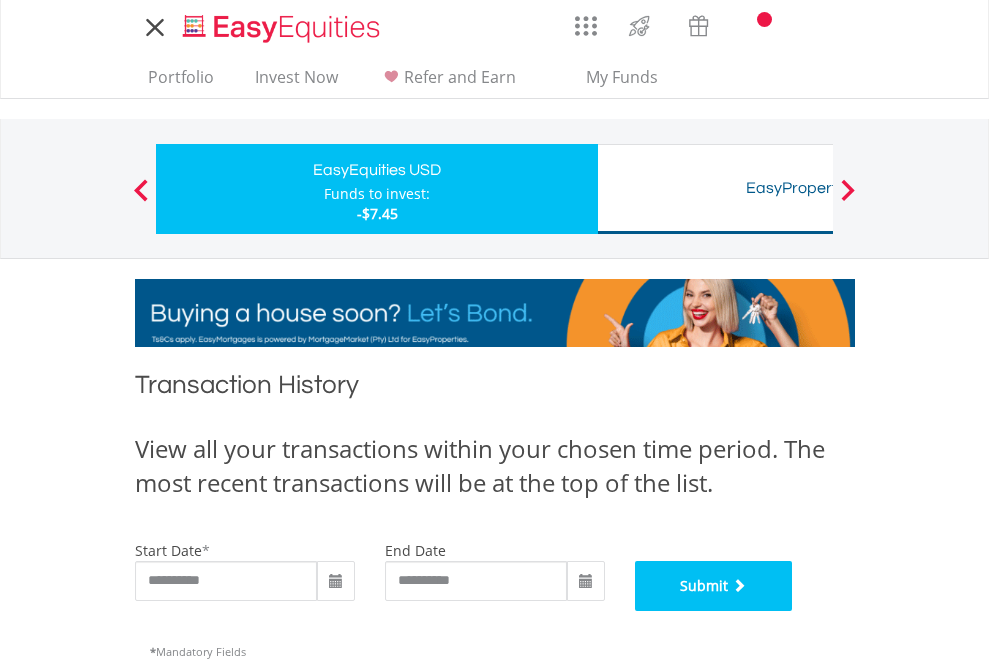 scroll, scrollTop: 811, scrollLeft: 0, axis: vertical 